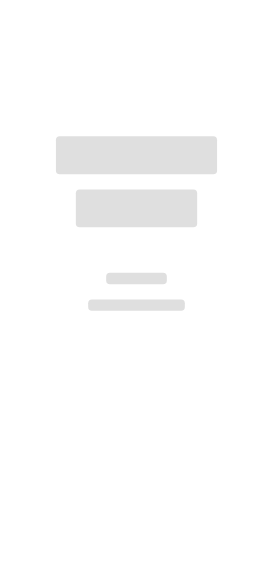scroll, scrollTop: 0, scrollLeft: 0, axis: both 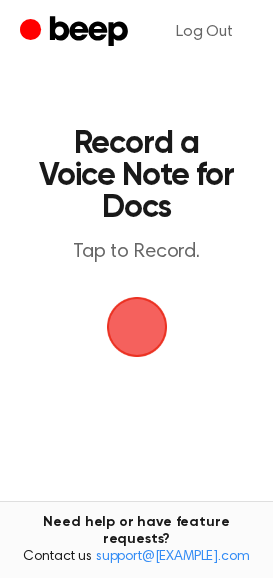 click at bounding box center [137, 327] 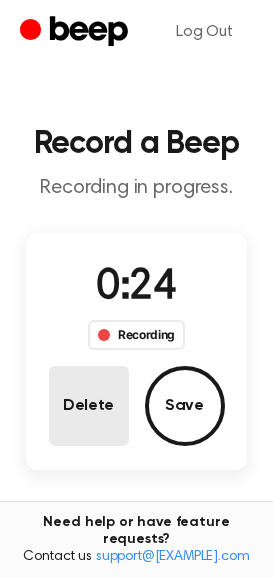 click on "Delete" at bounding box center [89, 406] 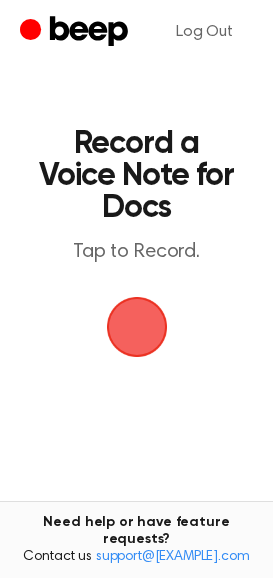 click at bounding box center (137, 327) 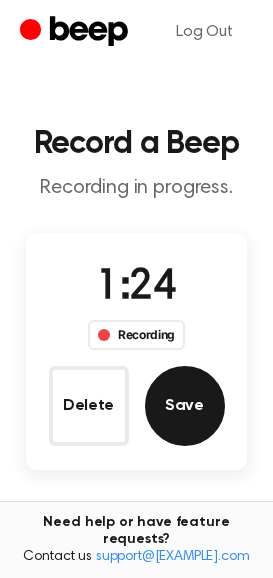 click on "Save" at bounding box center (185, 406) 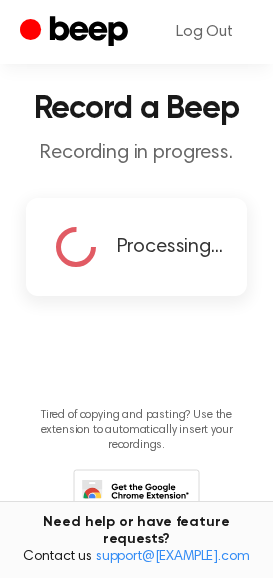 scroll, scrollTop: 0, scrollLeft: 0, axis: both 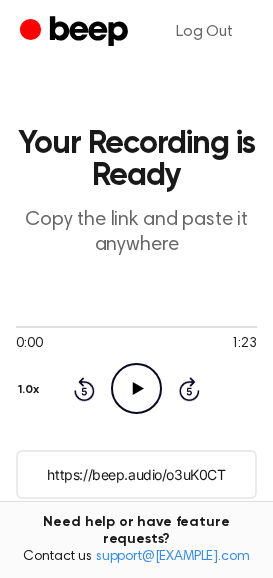 click on "https://beep.audio/o3uK0CT" at bounding box center [136, 474] 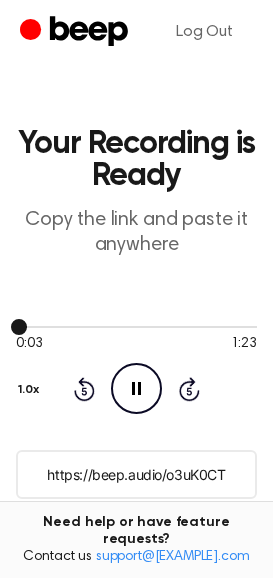 click at bounding box center (136, 326) 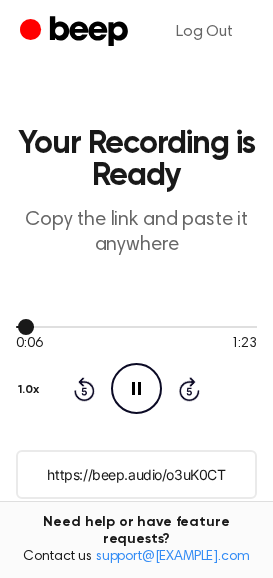 click at bounding box center [136, 326] 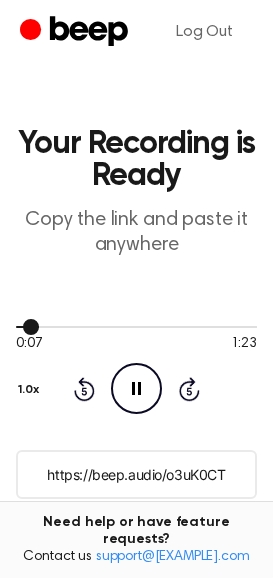 click at bounding box center (136, 326) 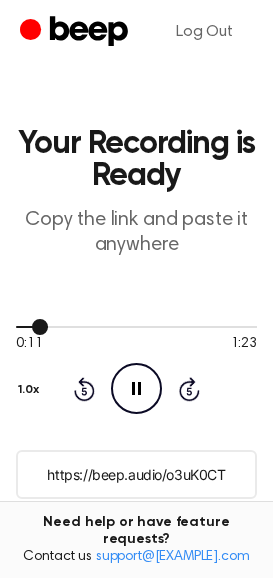 click at bounding box center [136, 326] 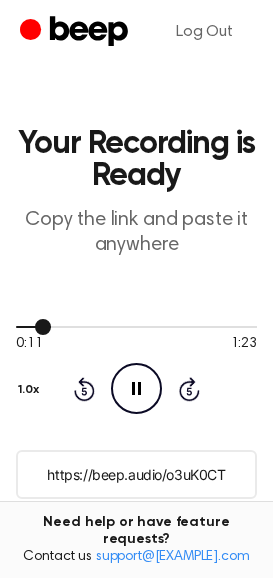 click at bounding box center (136, 326) 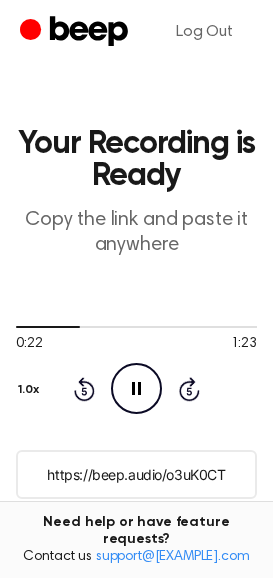 click on "0:22 1:23 Your browser does not support the [object Object] element. 1.0x Rewind 5 seconds Pause Audio Skip 5 seconds" at bounding box center (136, 366) 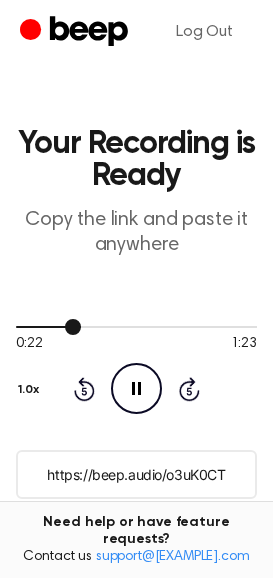 click at bounding box center (136, 327) 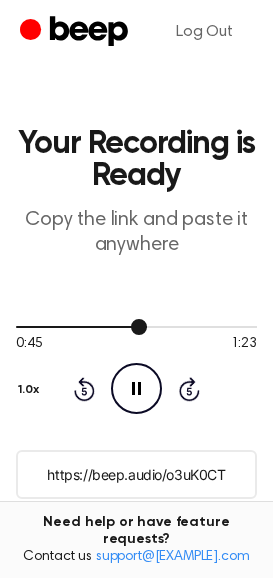 click at bounding box center [136, 327] 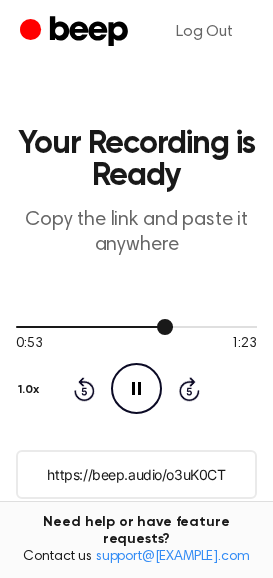 click at bounding box center [136, 326] 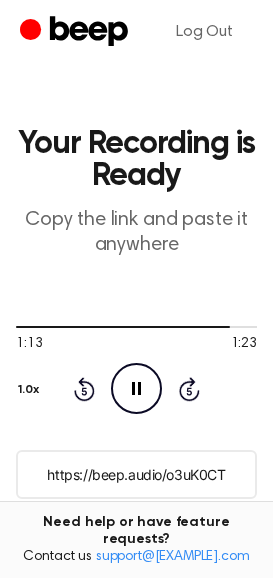 click 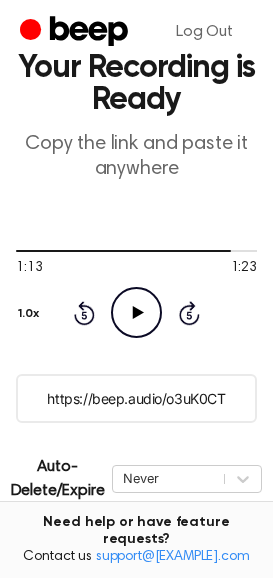 scroll, scrollTop: 400, scrollLeft: 0, axis: vertical 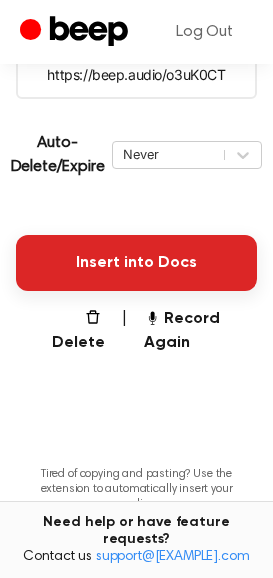 click on "Insert into Docs" at bounding box center [136, 263] 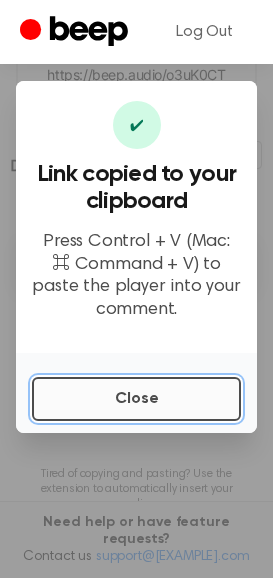 click on "Close" at bounding box center (136, 399) 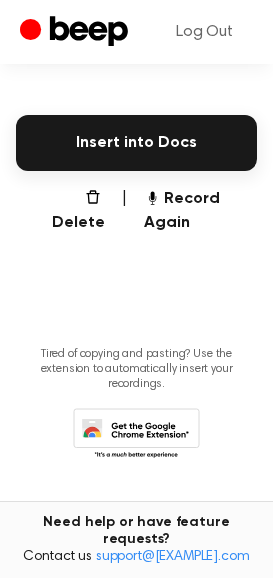 scroll, scrollTop: 524, scrollLeft: 0, axis: vertical 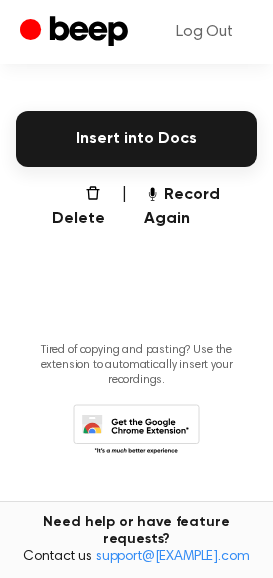 click on "Delete | Record Again" at bounding box center (136, 207) 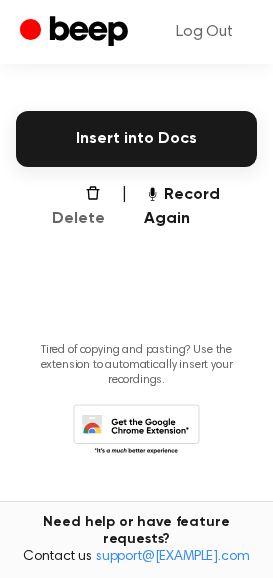 click on "Delete" at bounding box center [72, 207] 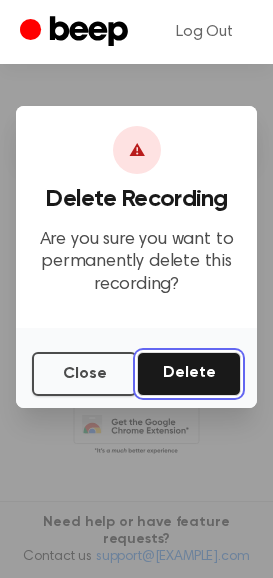click on "Delete" at bounding box center [189, 374] 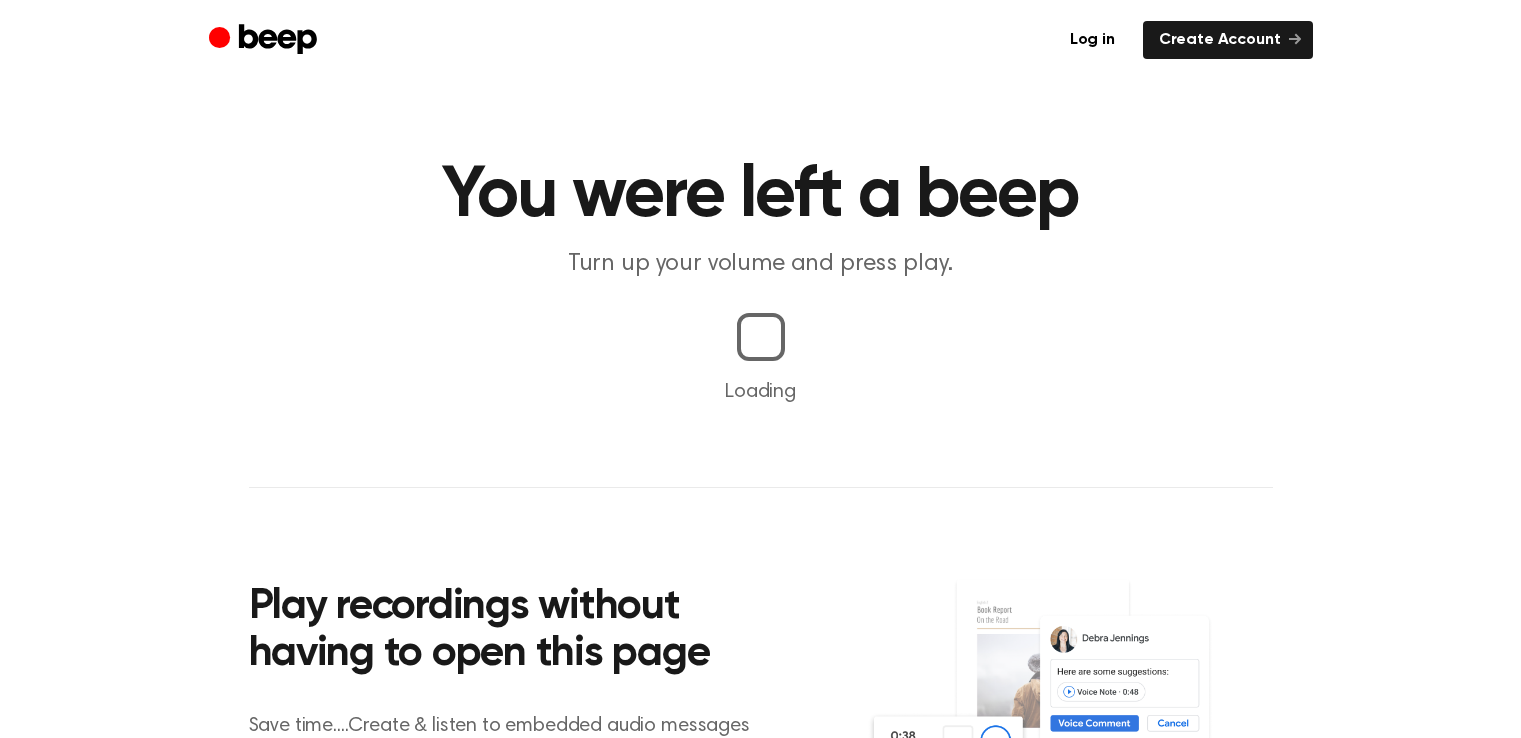scroll, scrollTop: 0, scrollLeft: 0, axis: both 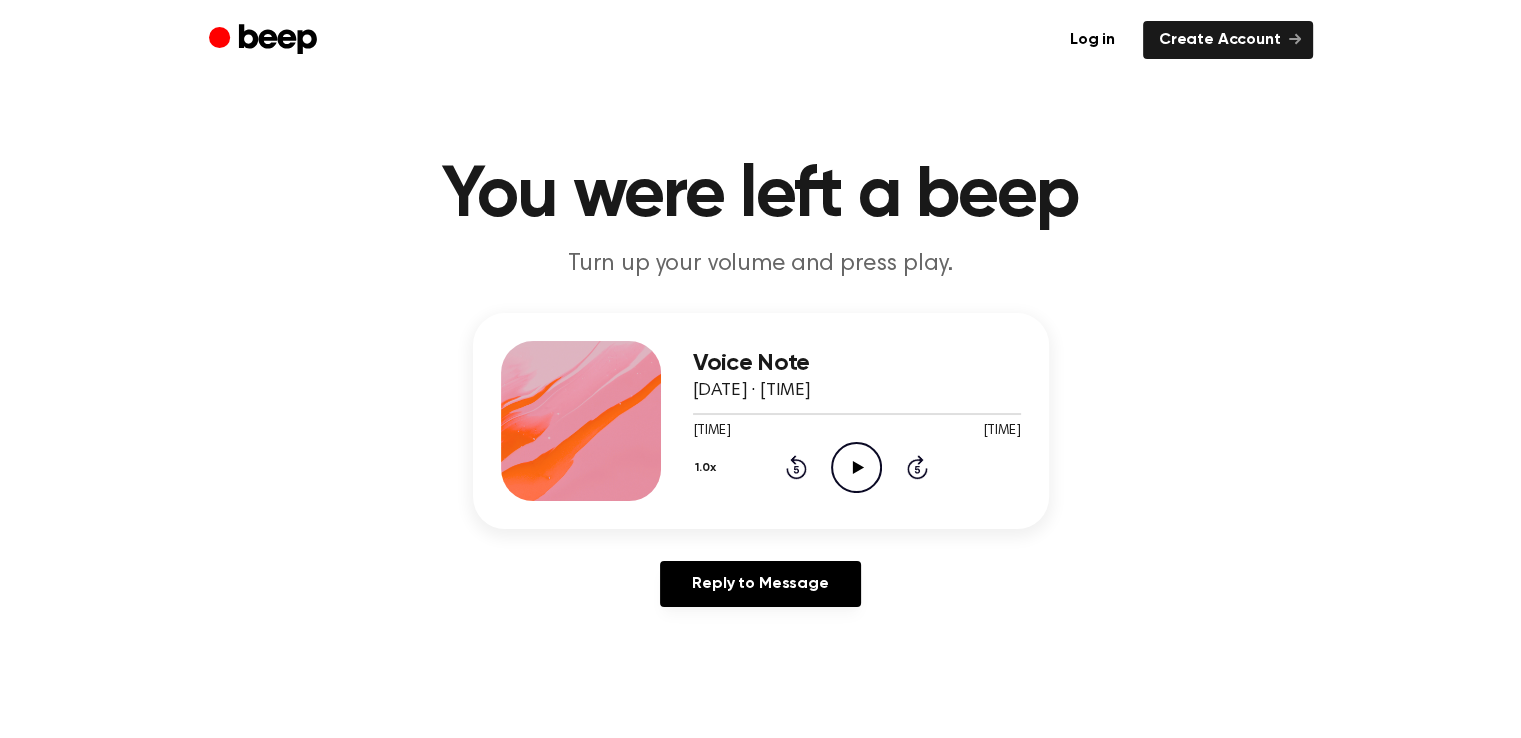 click on "Play Audio" 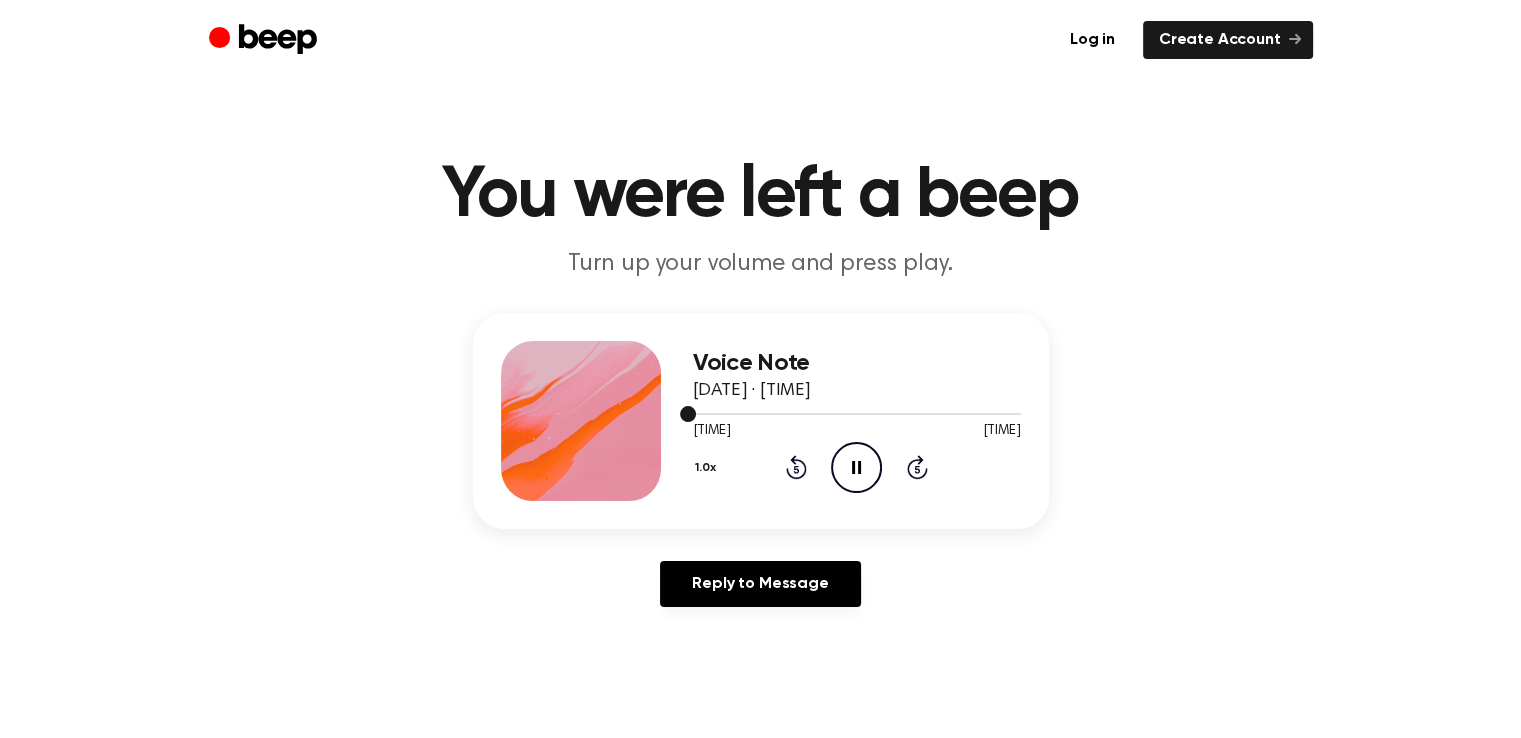 click at bounding box center (857, 414) 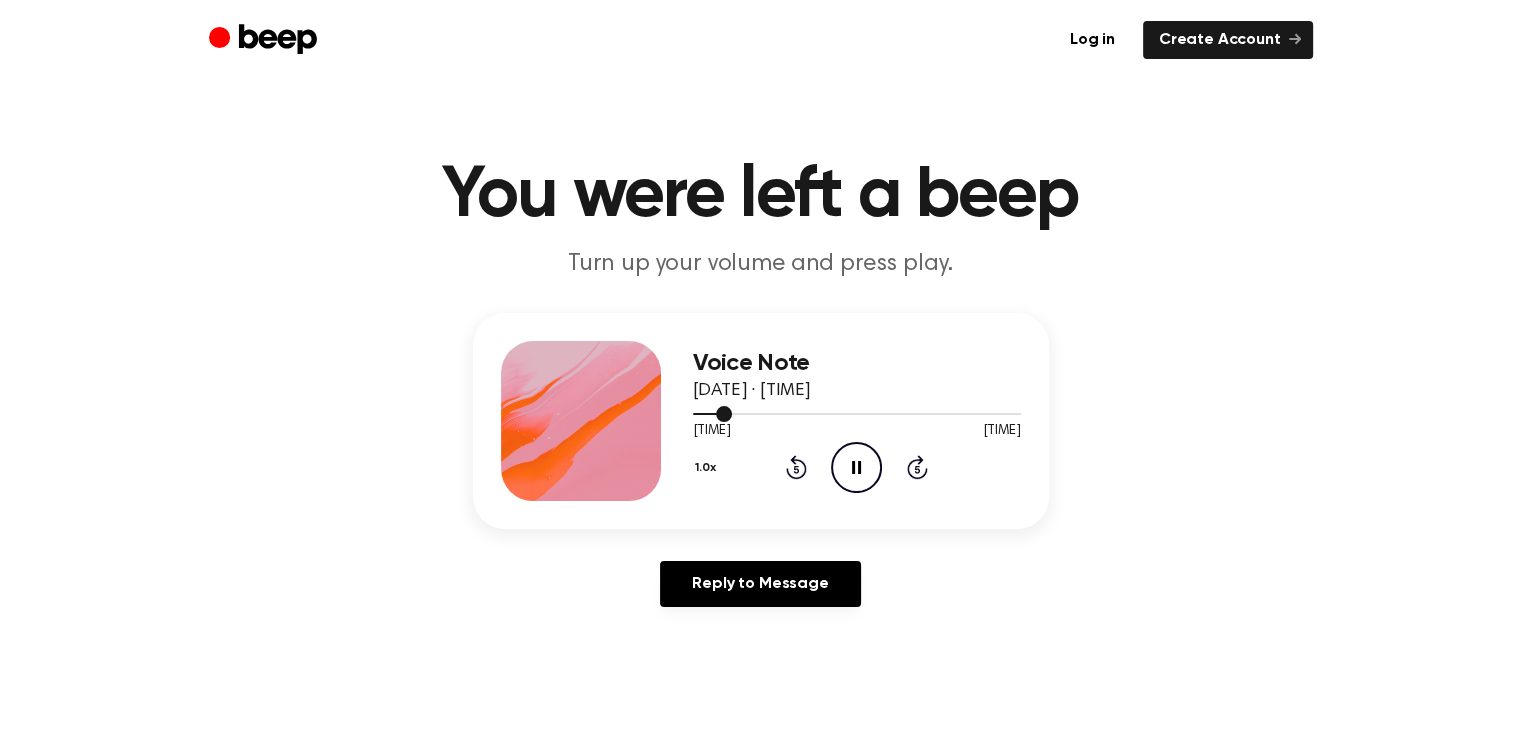 click at bounding box center (857, 414) 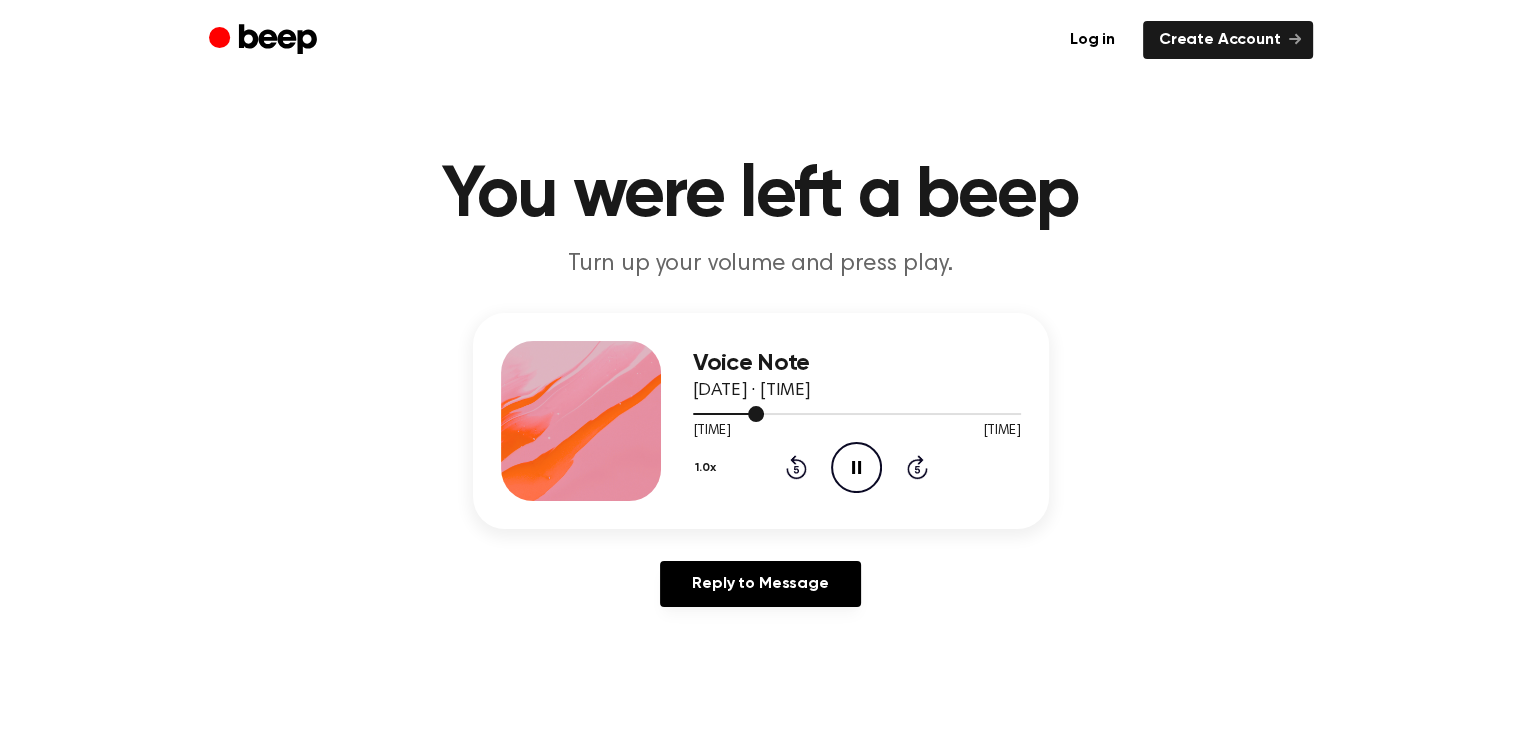 click at bounding box center (857, 413) 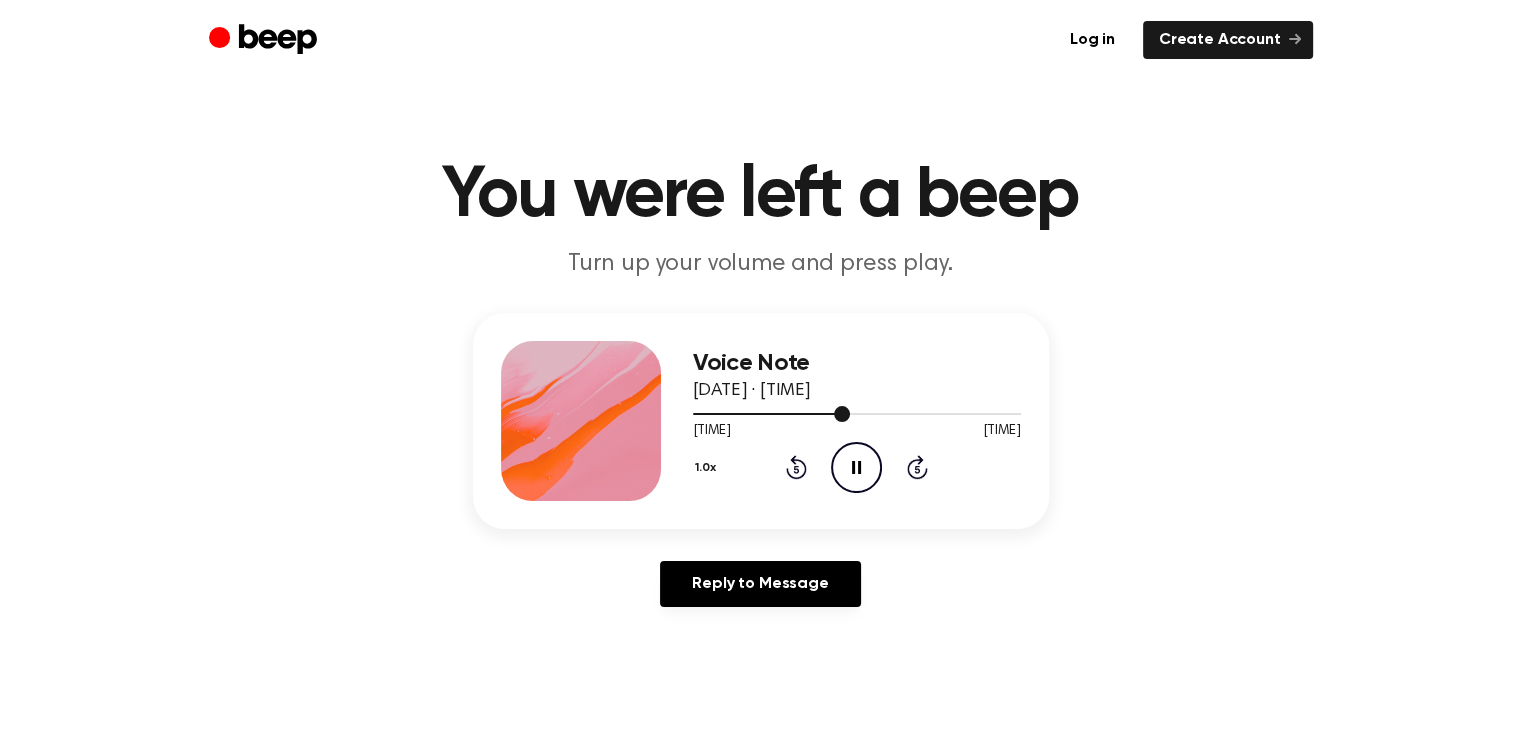click at bounding box center (857, 414) 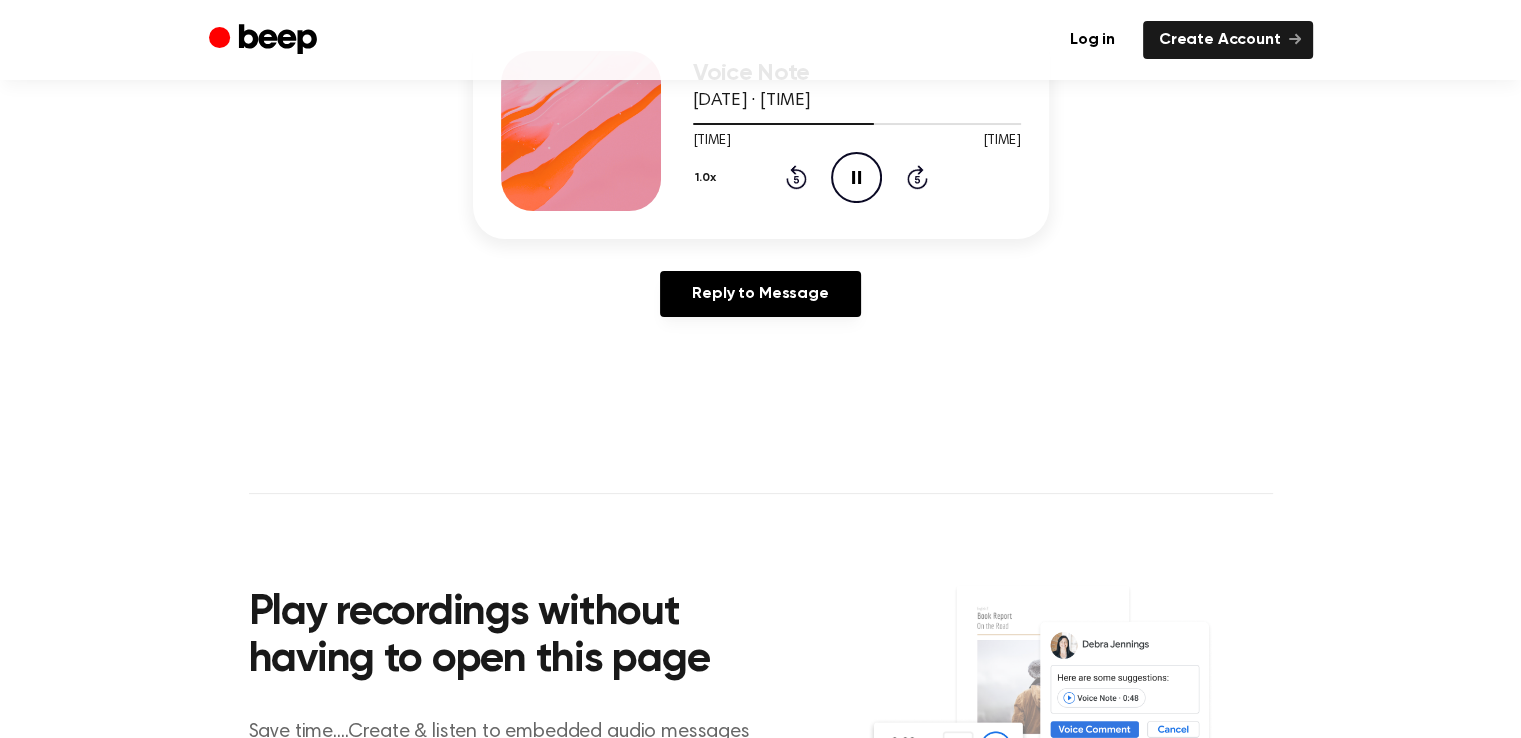 scroll, scrollTop: 300, scrollLeft: 0, axis: vertical 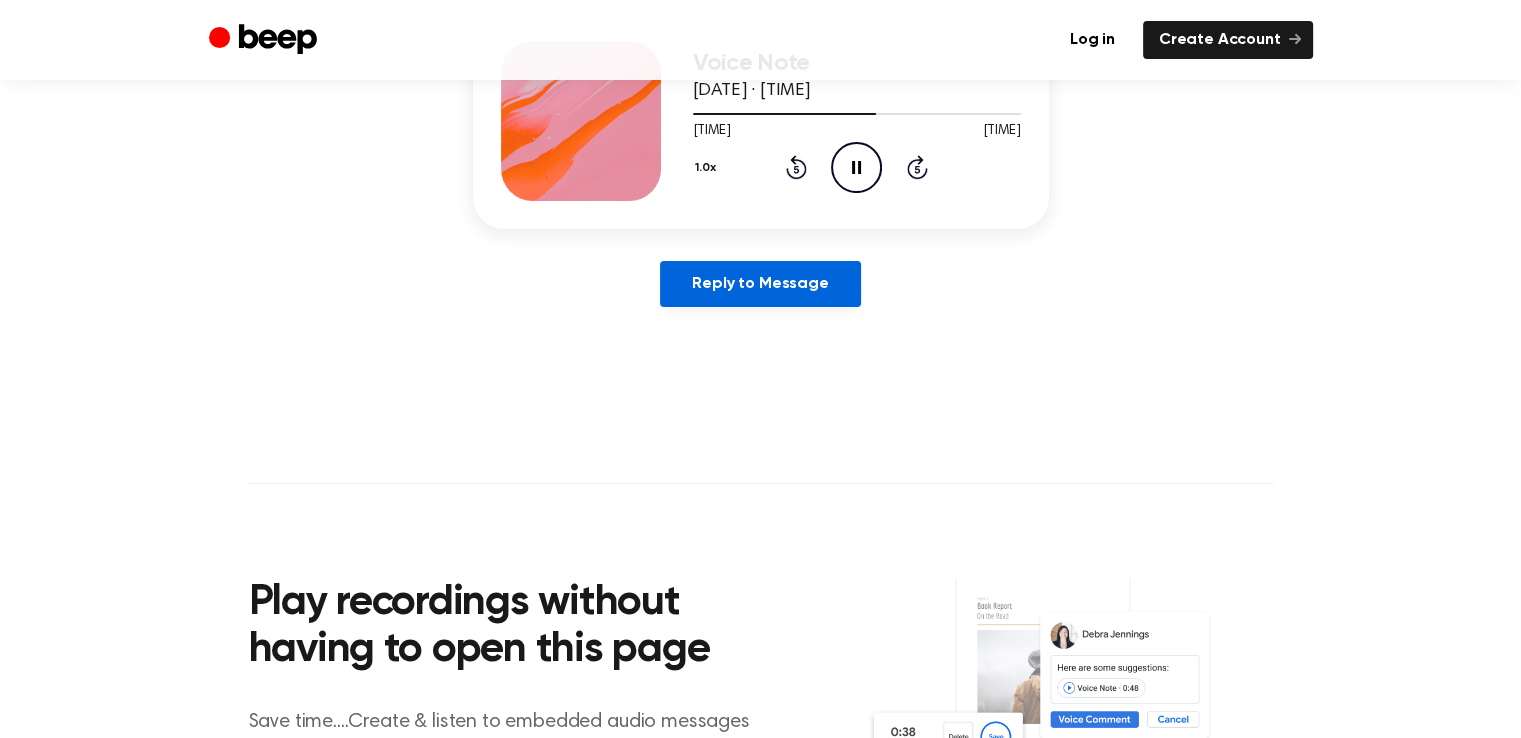 click on "Reply to Message" at bounding box center (760, 284) 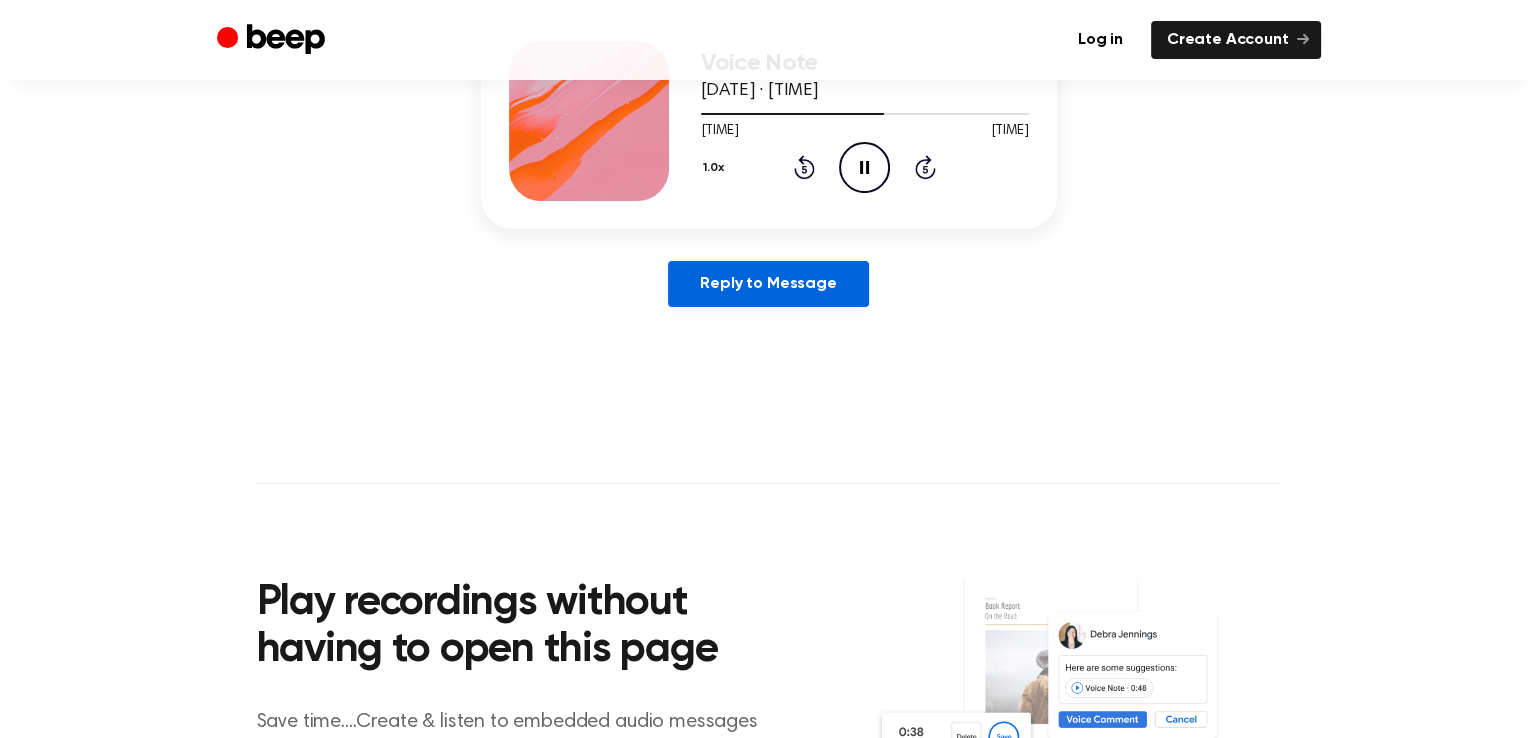 scroll, scrollTop: 0, scrollLeft: 0, axis: both 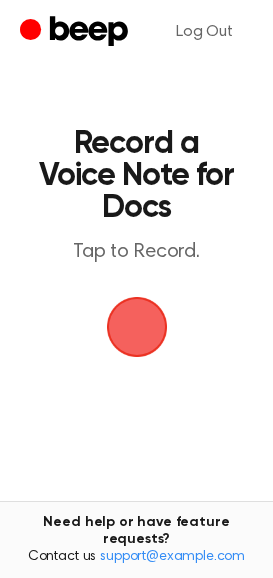 drag, startPoint x: 287, startPoint y: 269, endPoint x: 56, endPoint y: 353, distance: 245.79869 